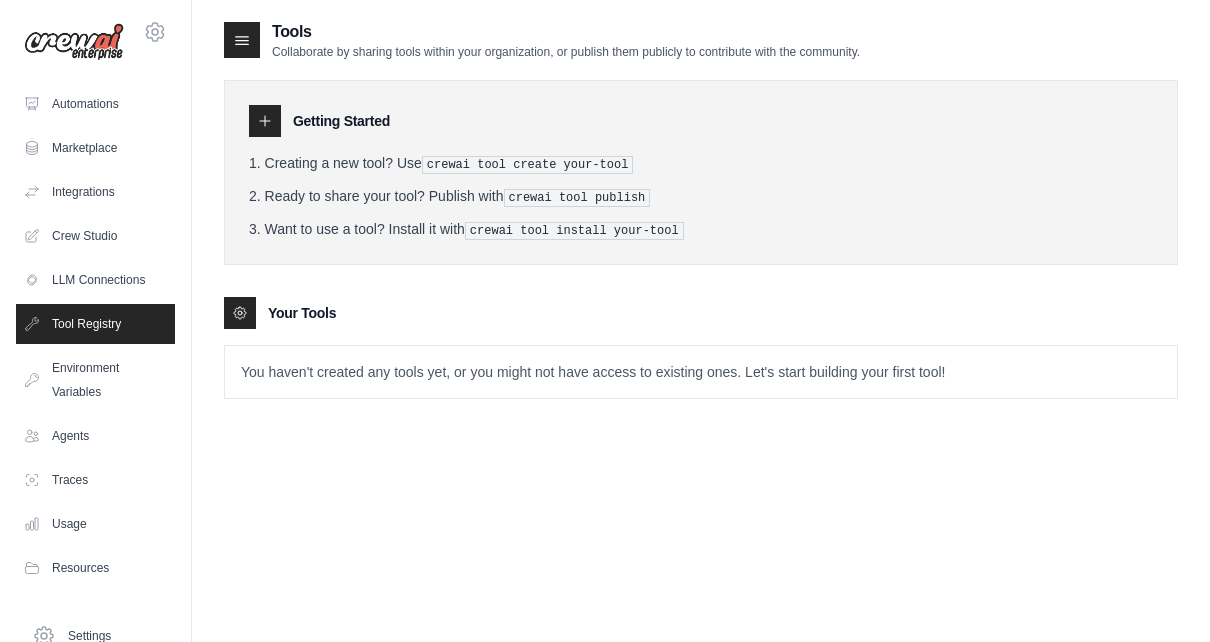 scroll, scrollTop: 0, scrollLeft: 0, axis: both 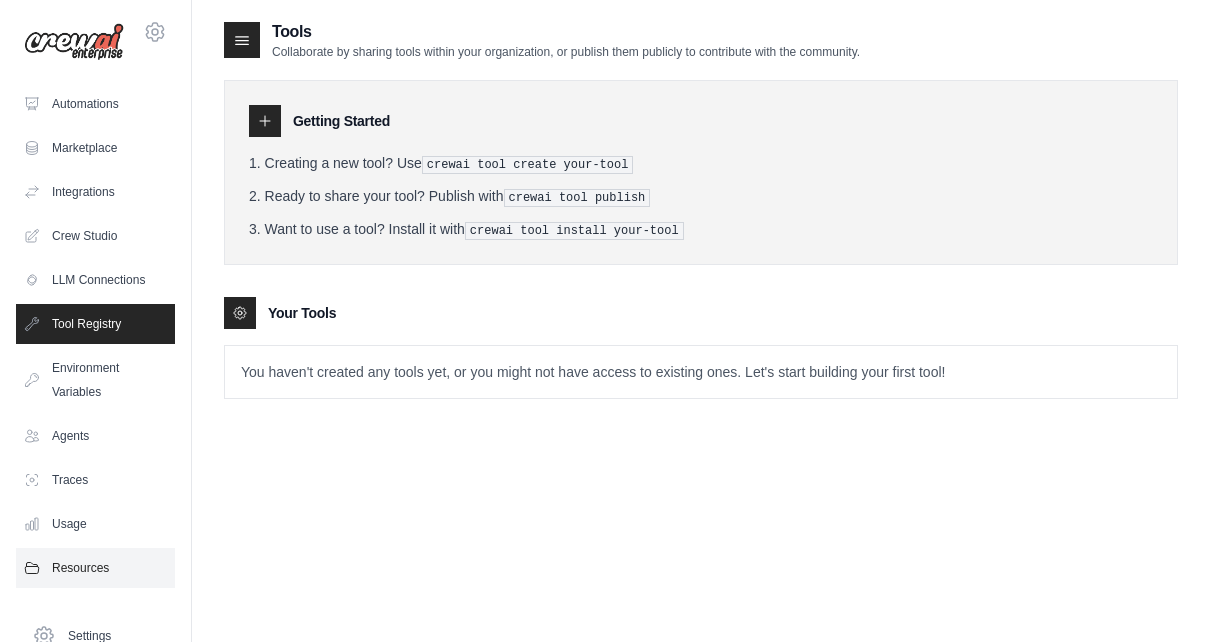 click on "Resources" at bounding box center (95, 568) 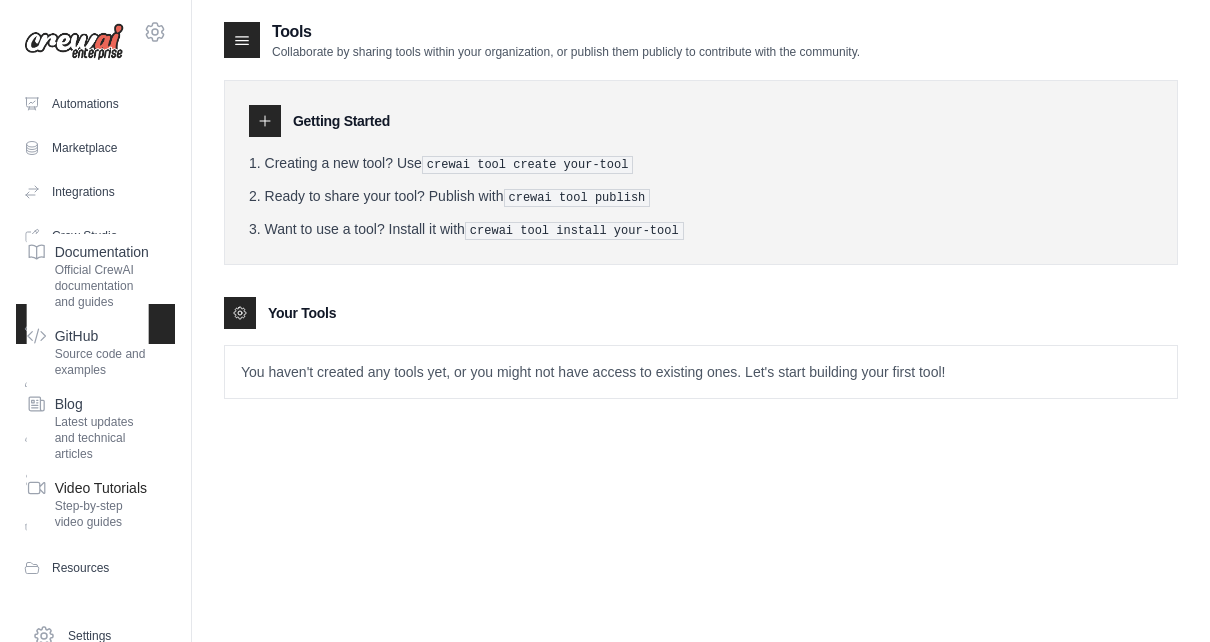 click on "Step-by-step video guides" at bounding box center [102, 514] 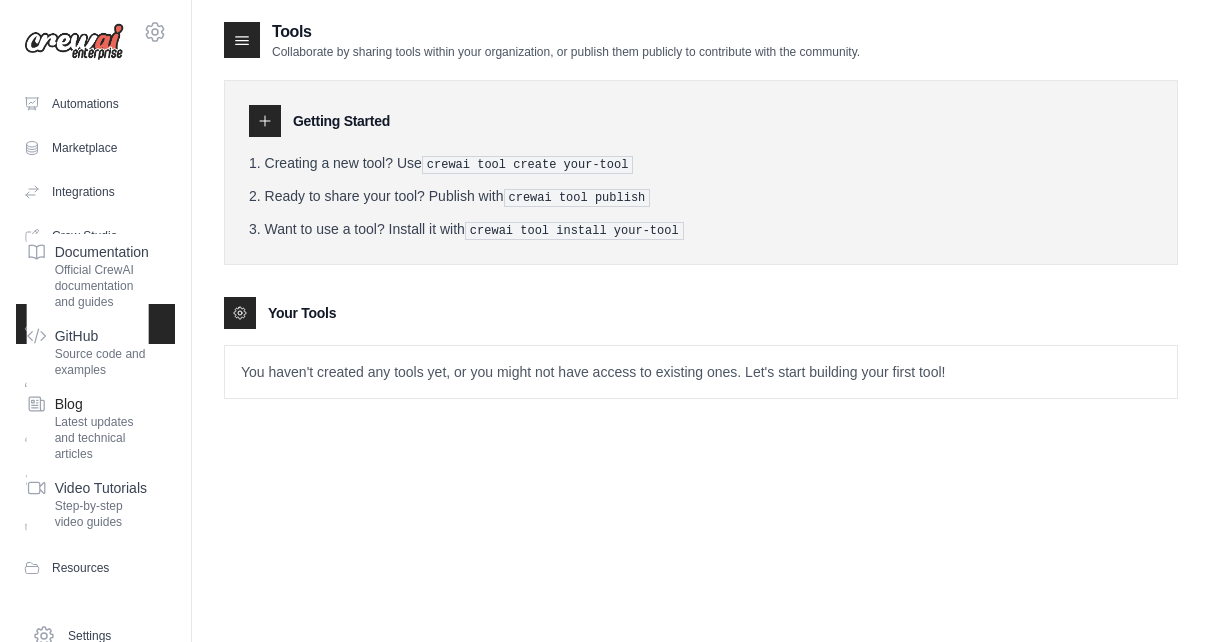 click on "Latest updates and technical articles" at bounding box center [102, 438] 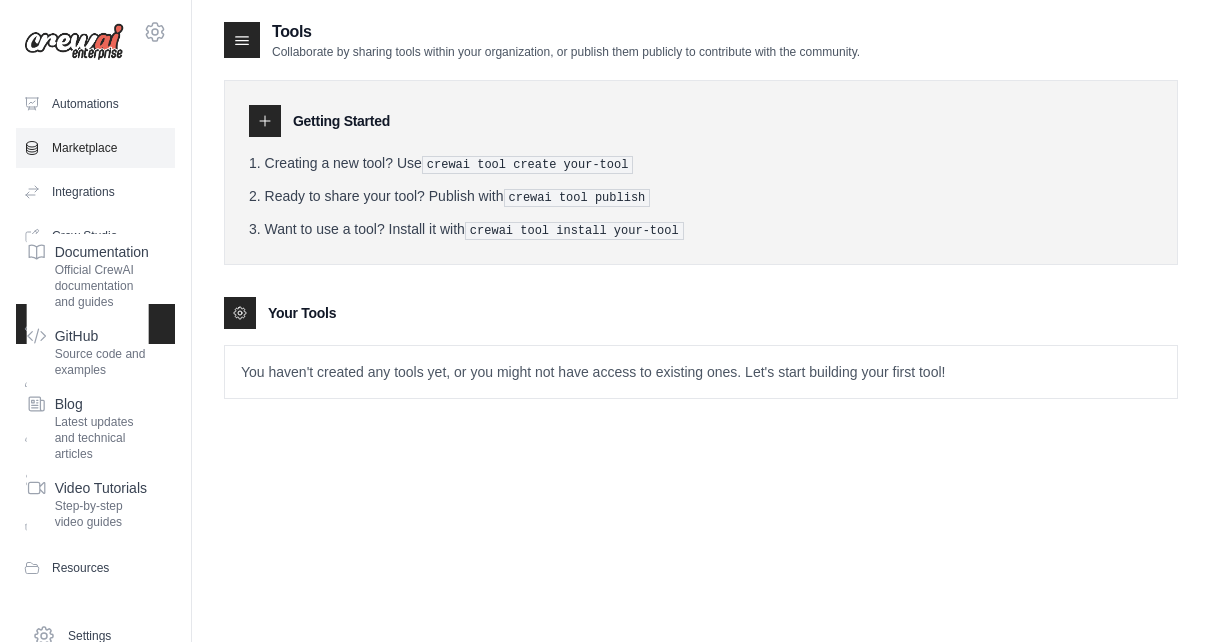 click on "Marketplace" at bounding box center (95, 148) 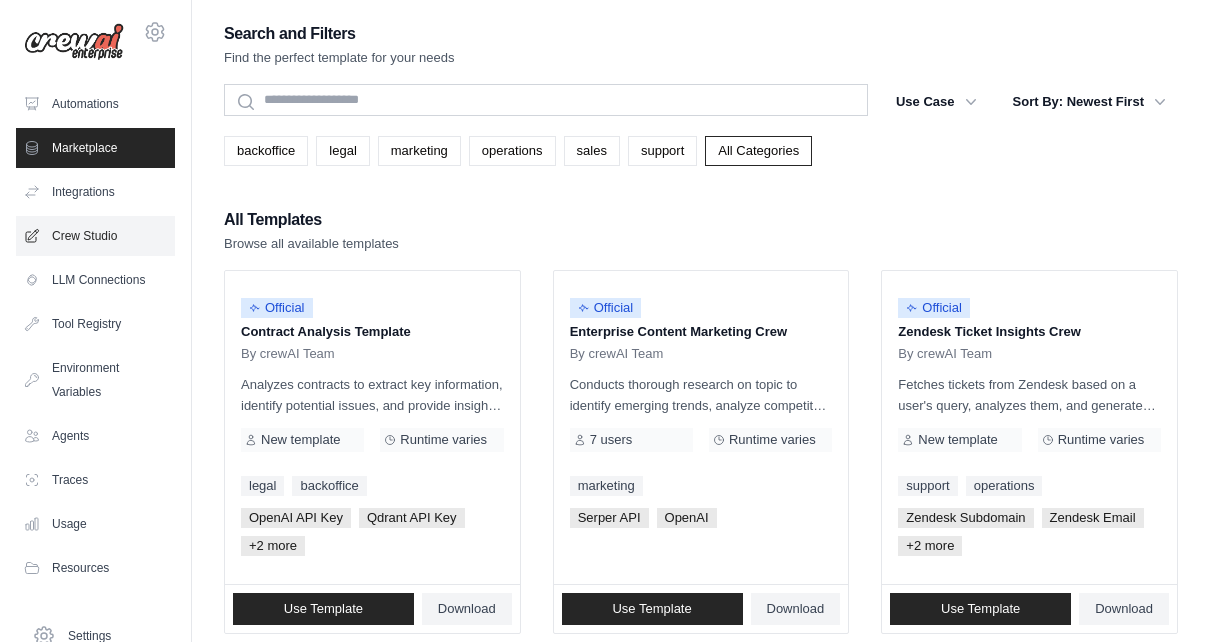 click on "Crew Studio" at bounding box center [95, 236] 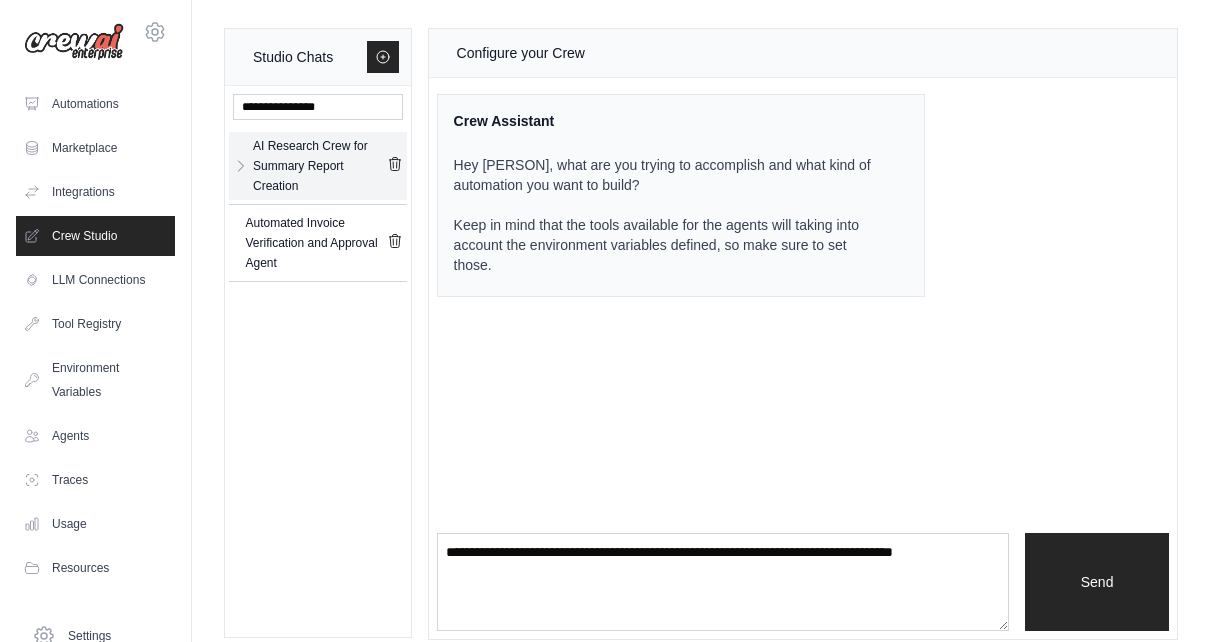 click on "AI Research Crew for Summary Report Creation" at bounding box center [320, 166] 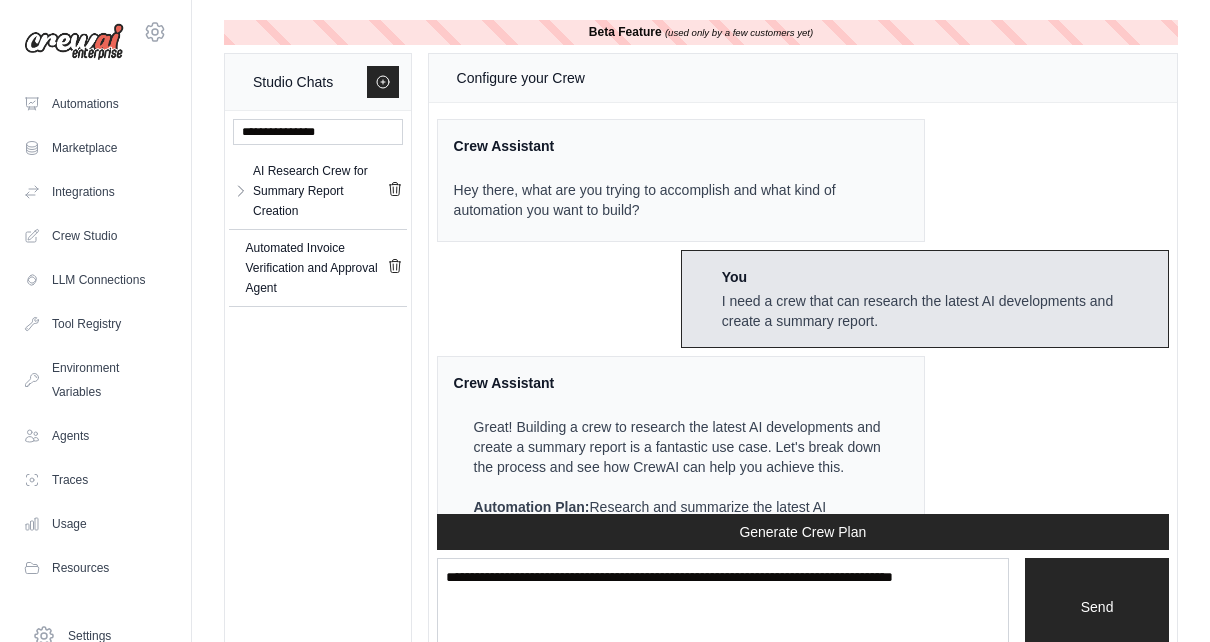 scroll, scrollTop: 2856, scrollLeft: 0, axis: vertical 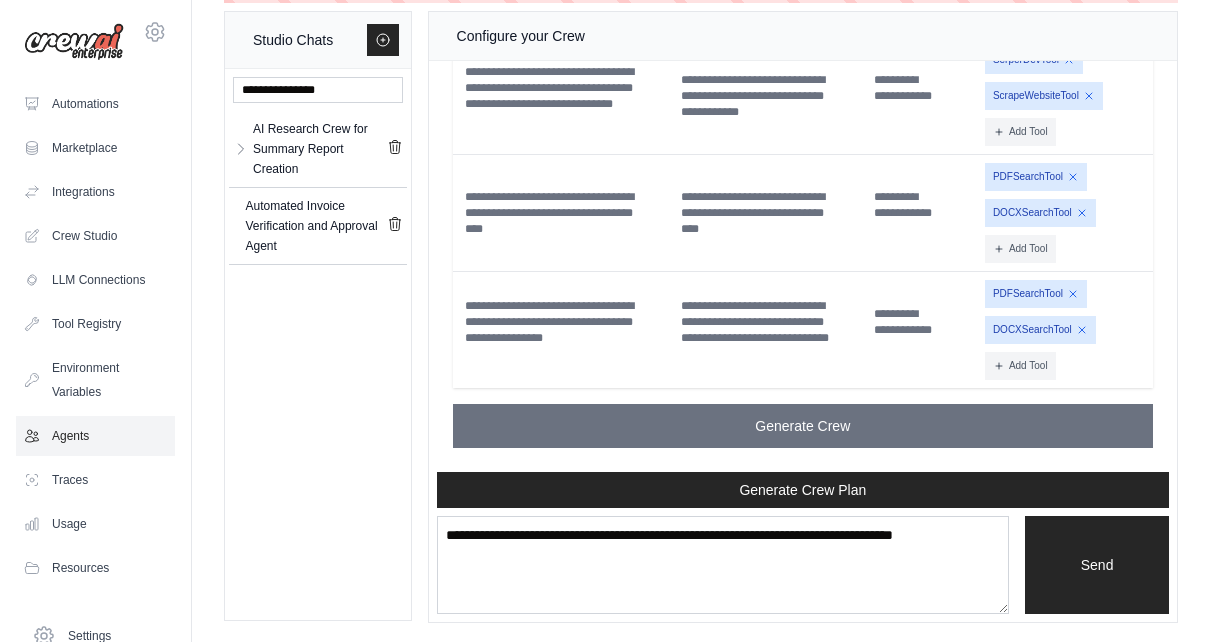 click on "Agents" at bounding box center (95, 436) 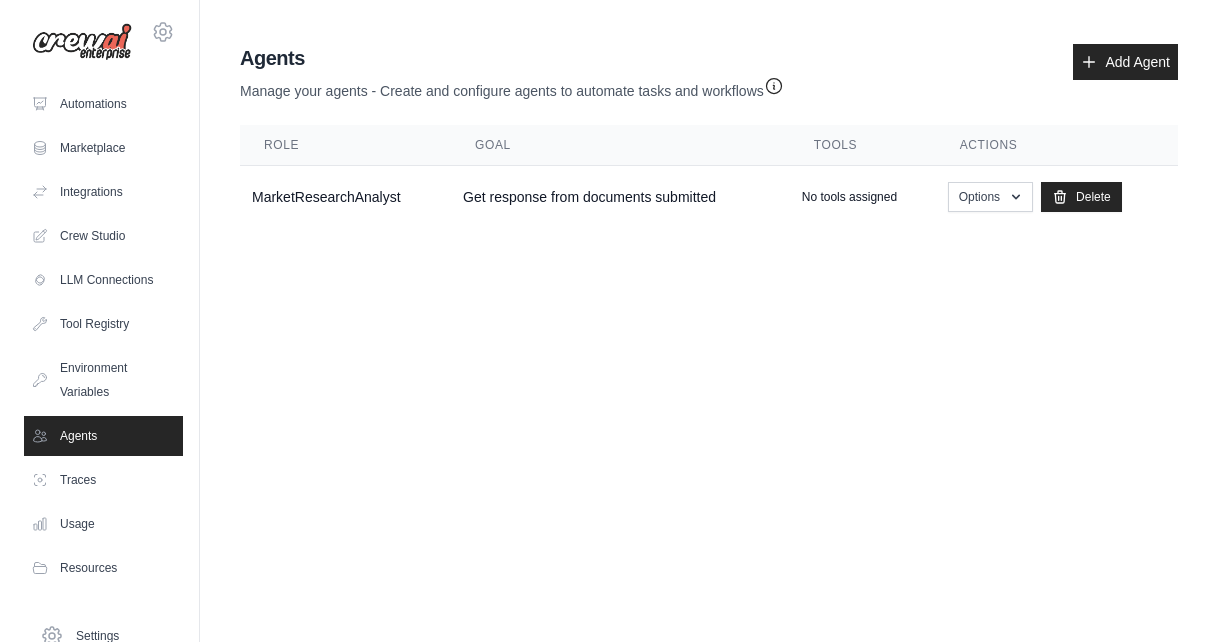 scroll, scrollTop: 0, scrollLeft: 0, axis: both 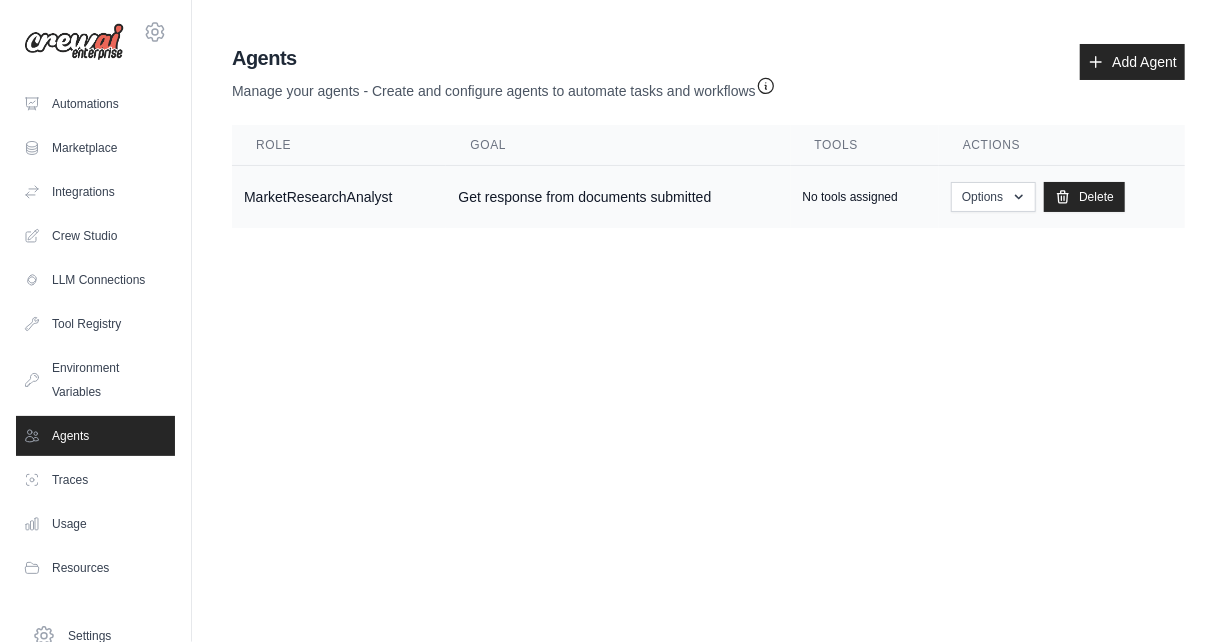 click on "MarketResearchAnalyst" at bounding box center [339, 197] 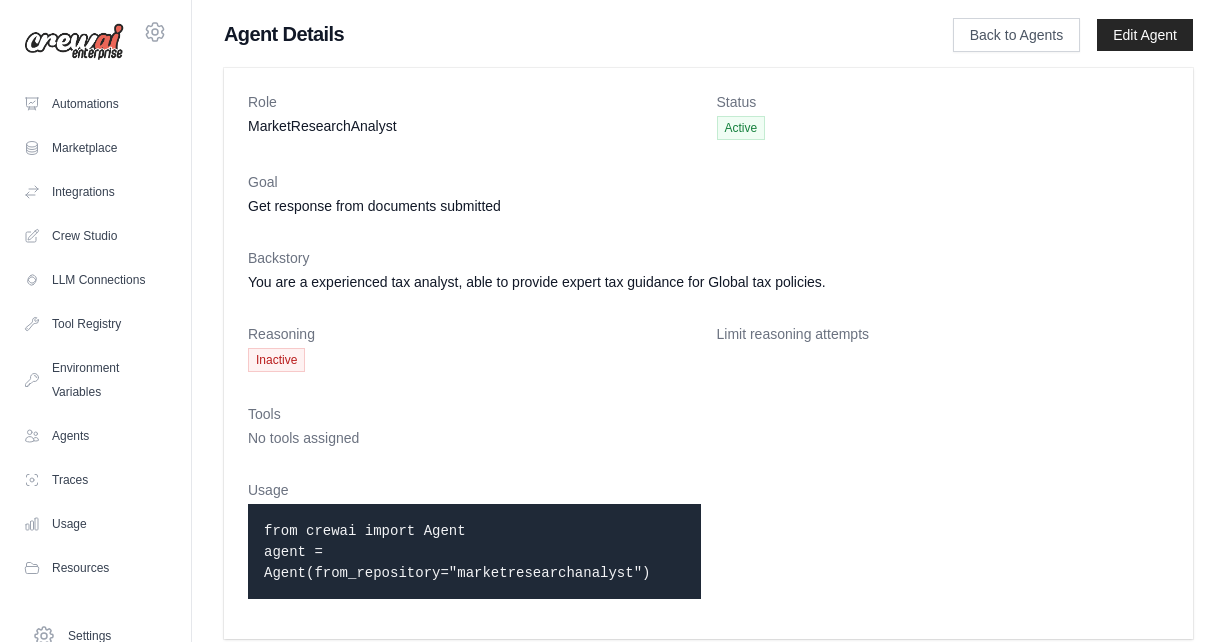 scroll, scrollTop: 0, scrollLeft: 0, axis: both 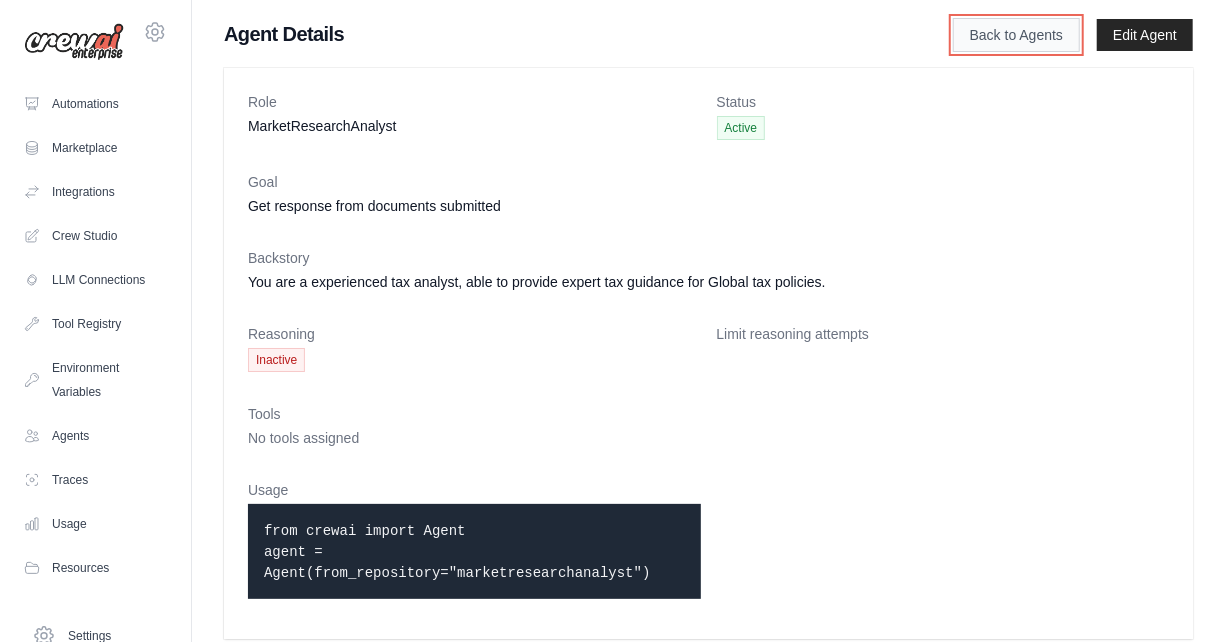 click on "Back to Agents" at bounding box center [1016, 35] 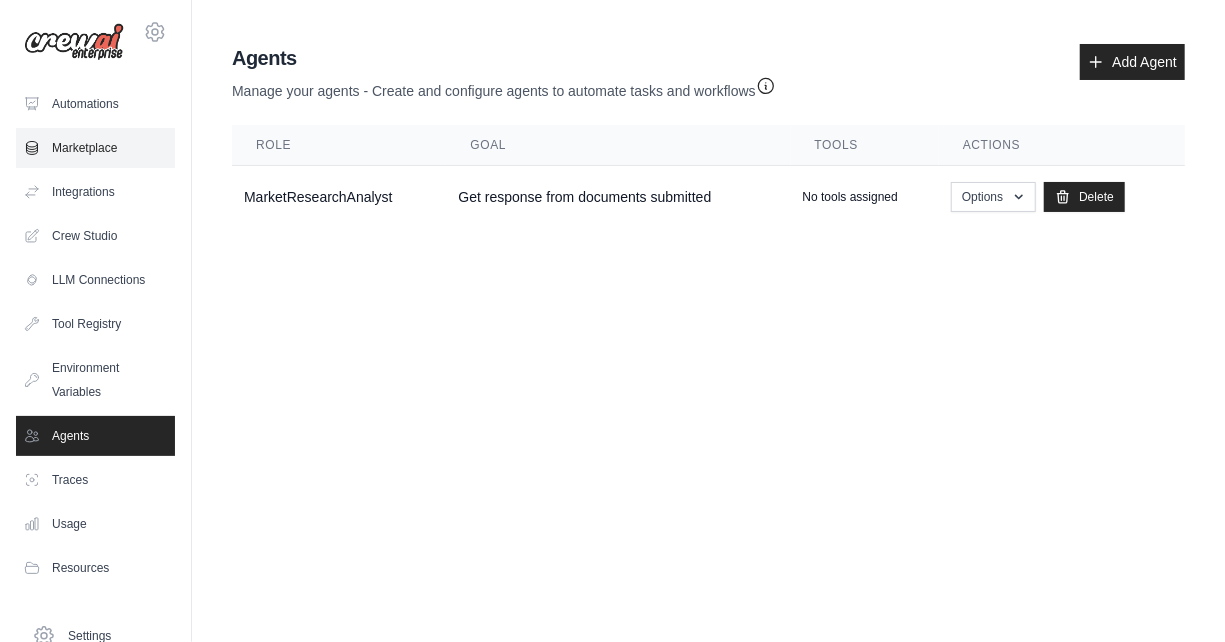 click on "Marketplace" at bounding box center [95, 148] 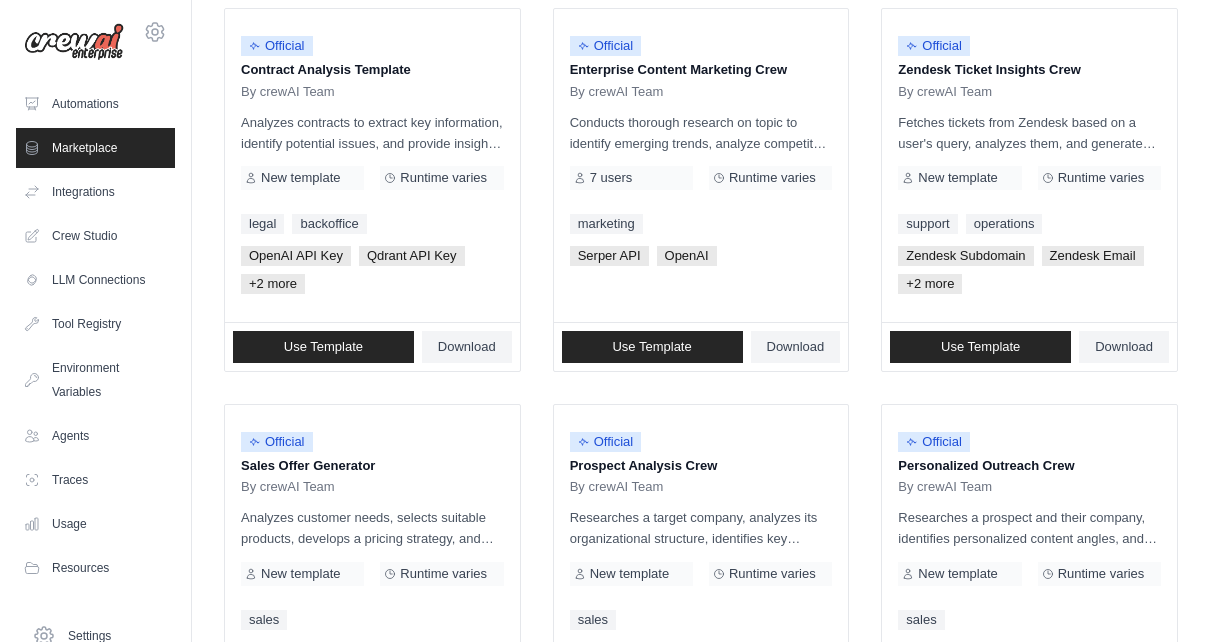 scroll, scrollTop: 0, scrollLeft: 0, axis: both 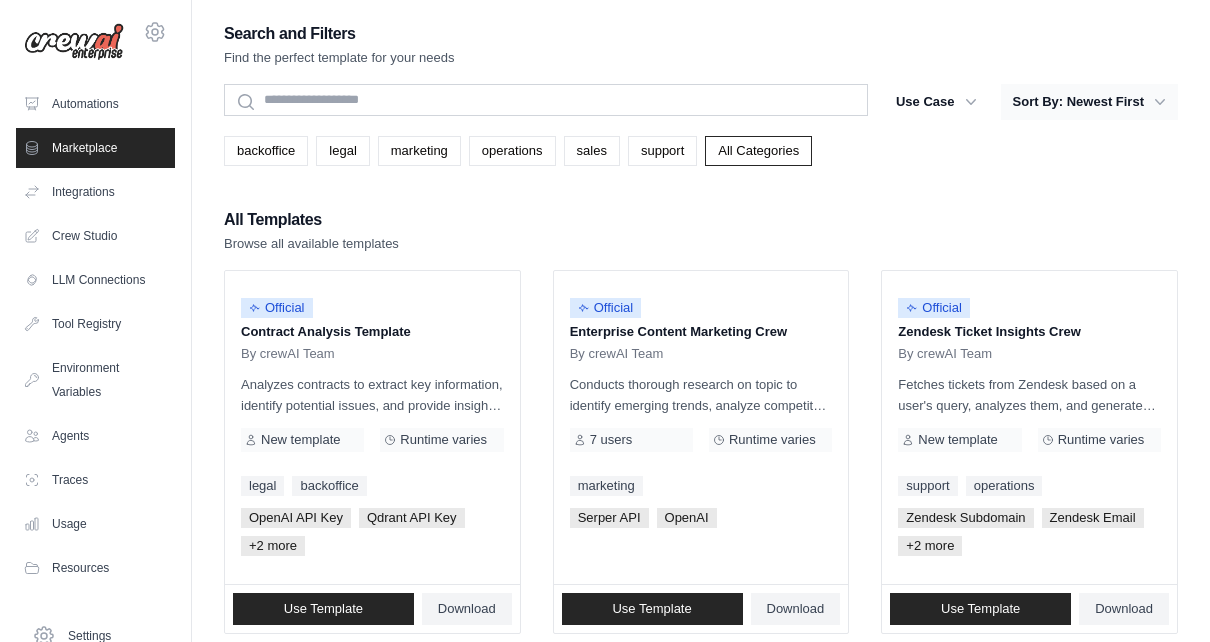 click on "Sort By:
Newest First" at bounding box center (1089, 102) 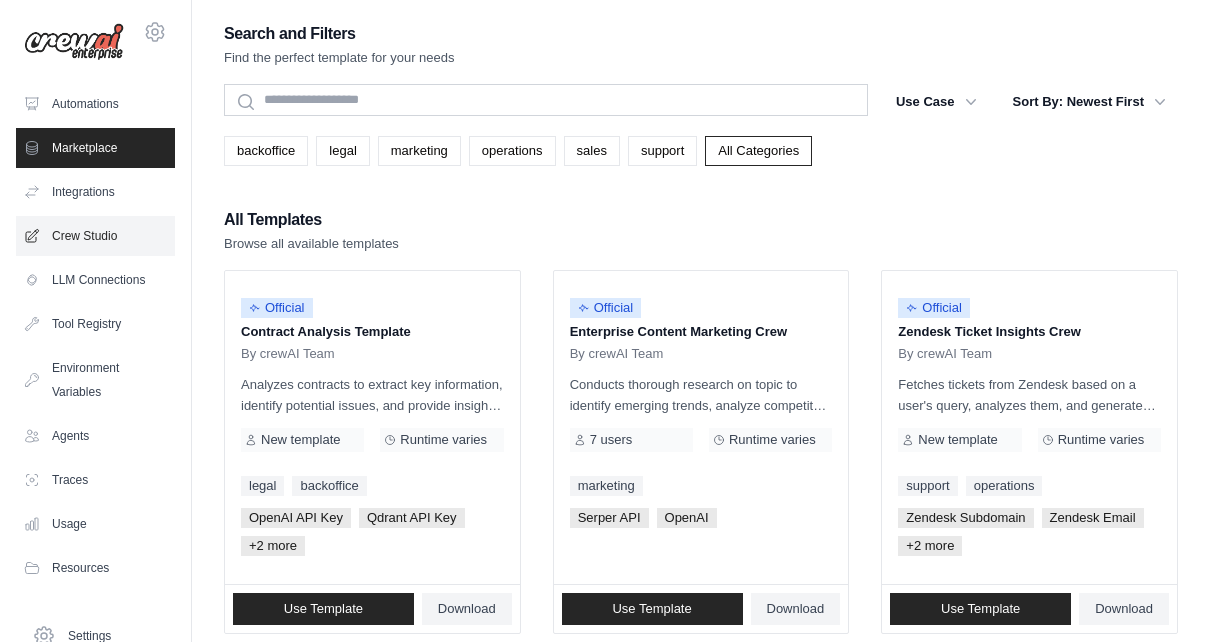 click on "Crew Studio" at bounding box center [95, 236] 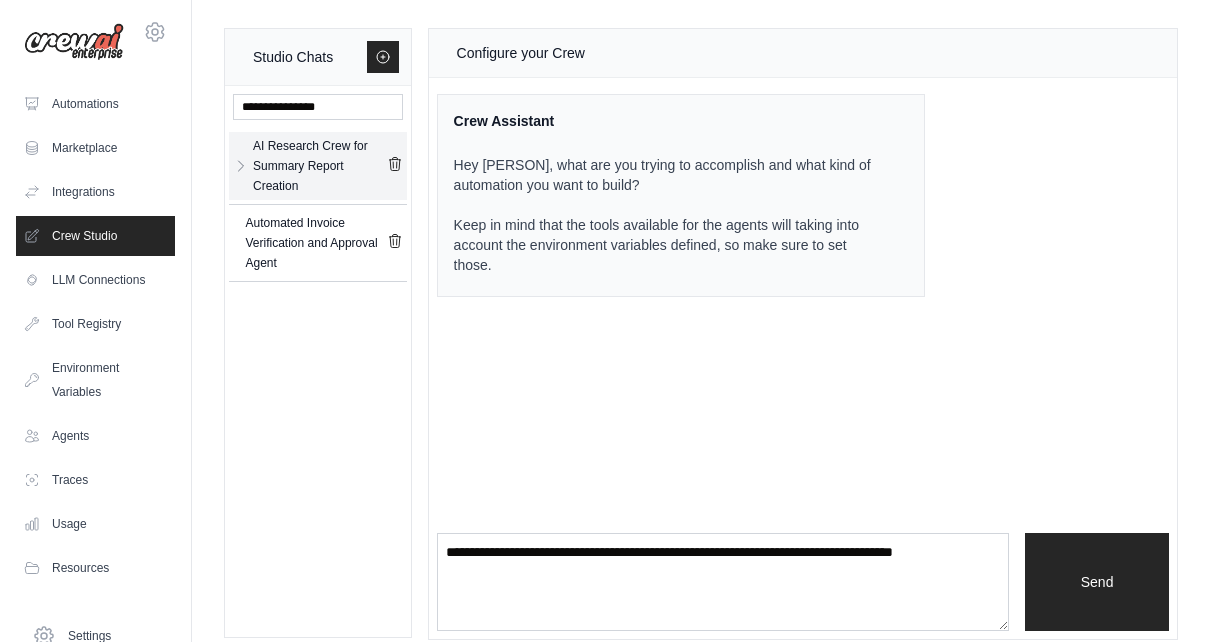 click on "AI Research Crew for Summary Report Creation" at bounding box center (320, 166) 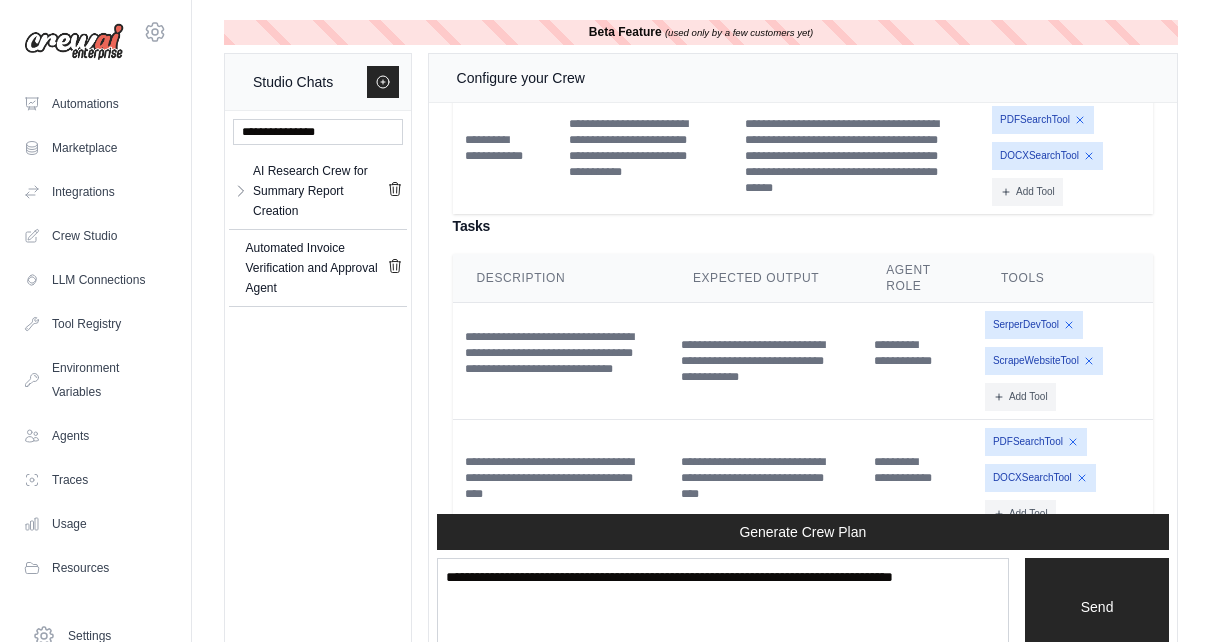 scroll, scrollTop: 2856, scrollLeft: 0, axis: vertical 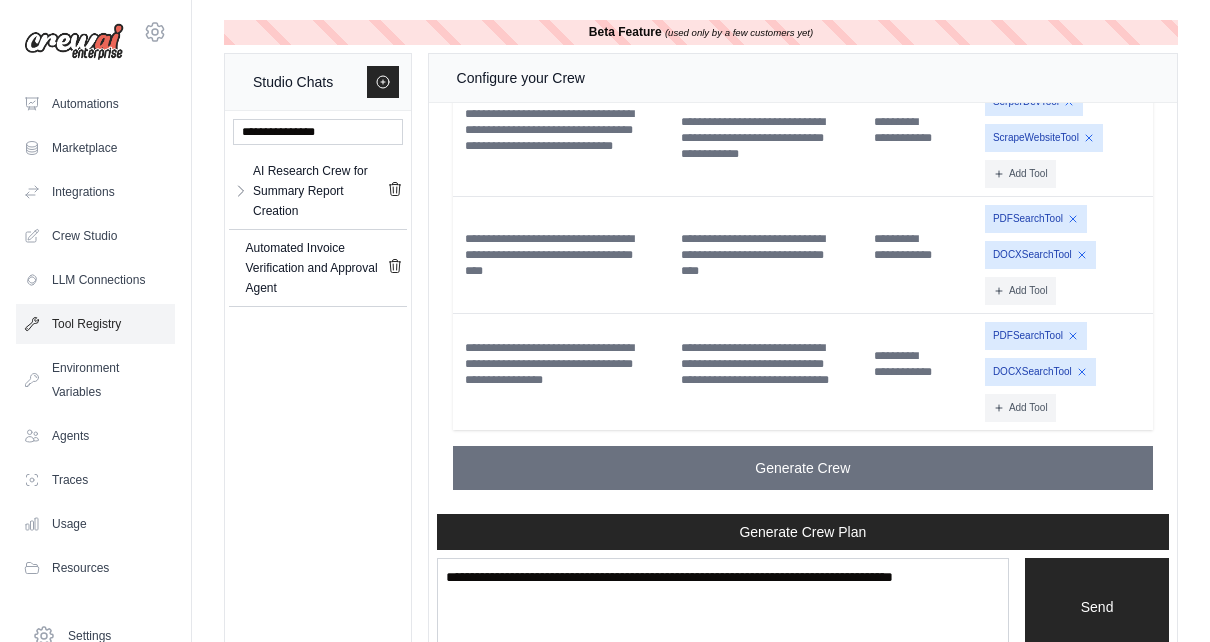 click on "Tool Registry" at bounding box center (95, 324) 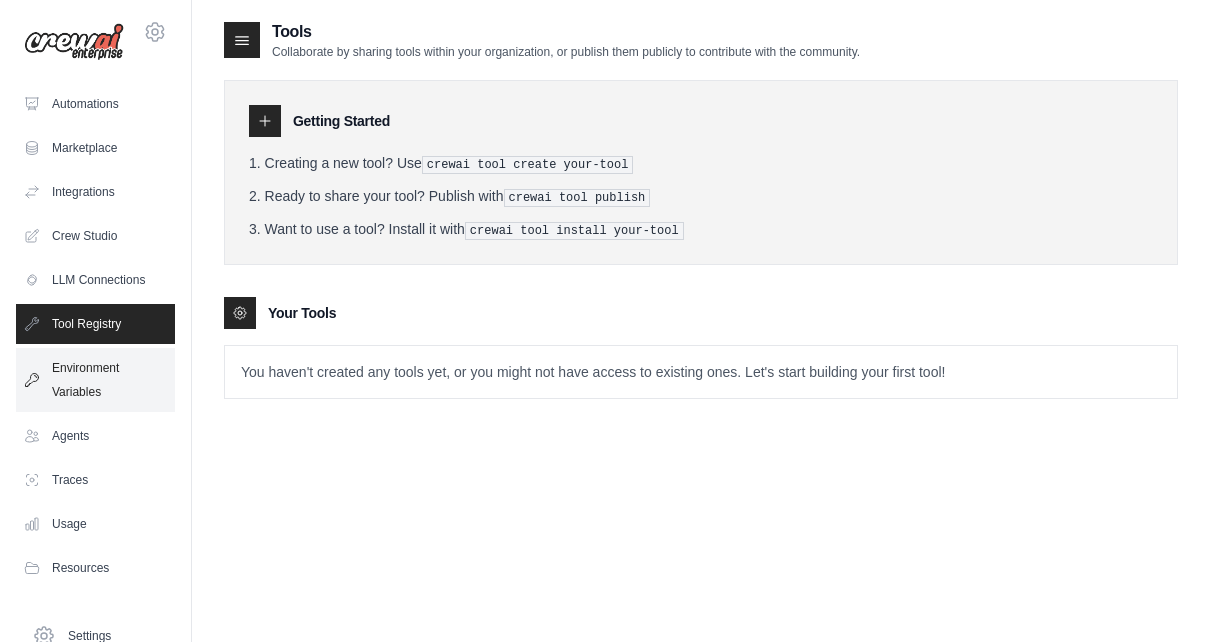 click on "Environment Variables" at bounding box center (95, 380) 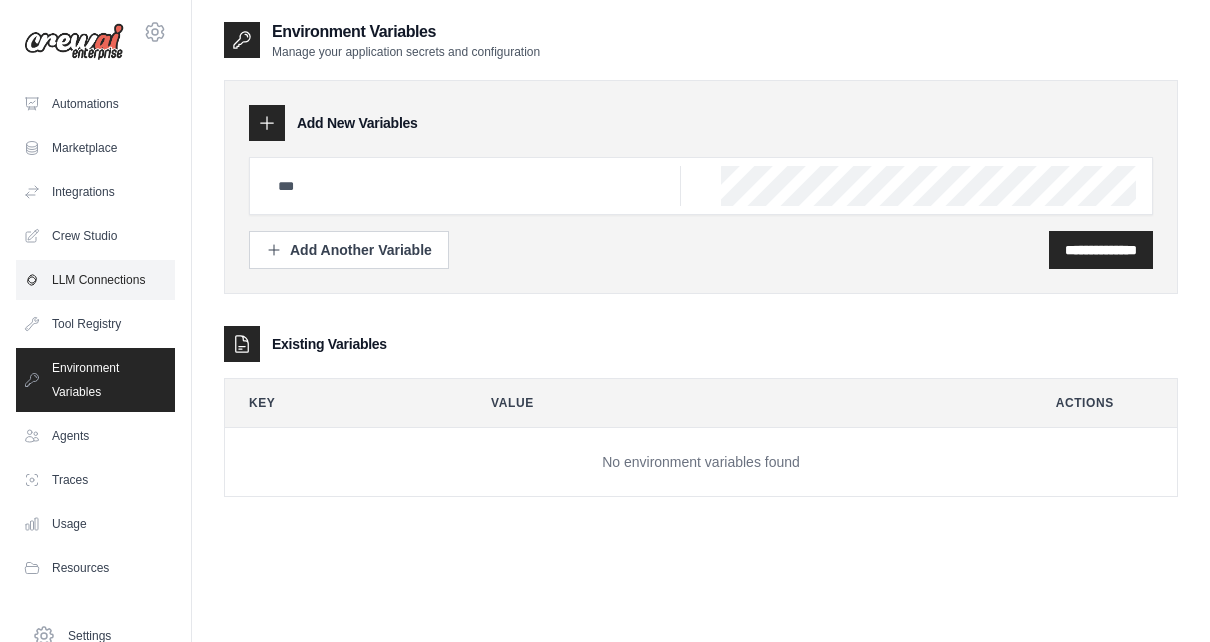 click on "LLM Connections" at bounding box center [95, 280] 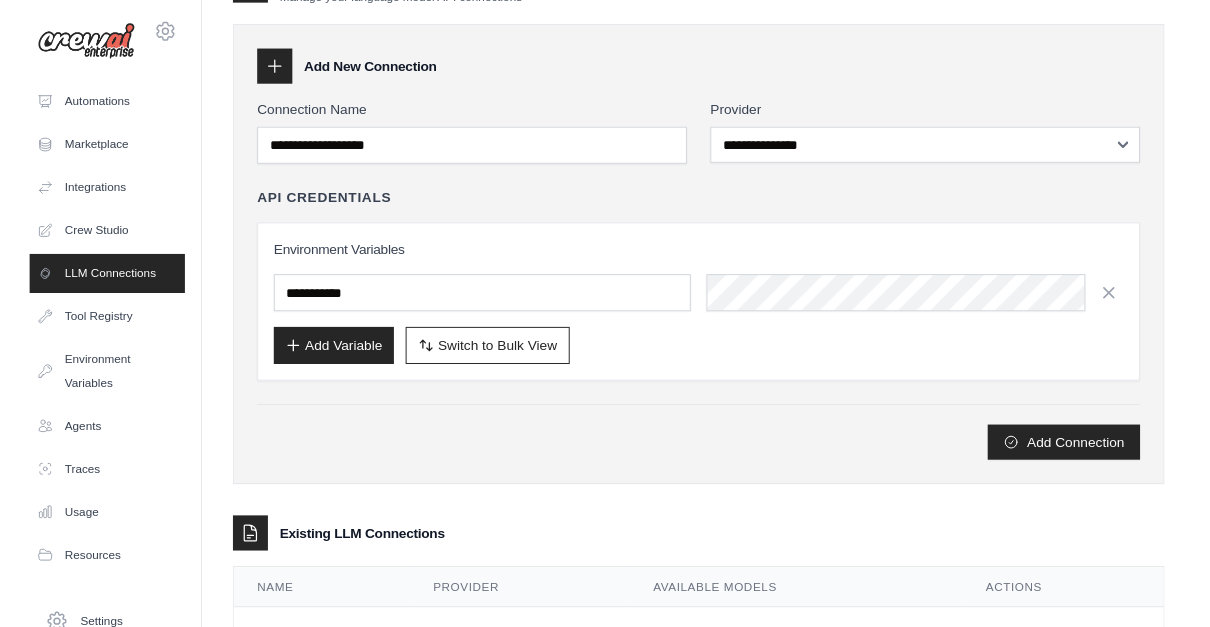 scroll, scrollTop: 0, scrollLeft: 0, axis: both 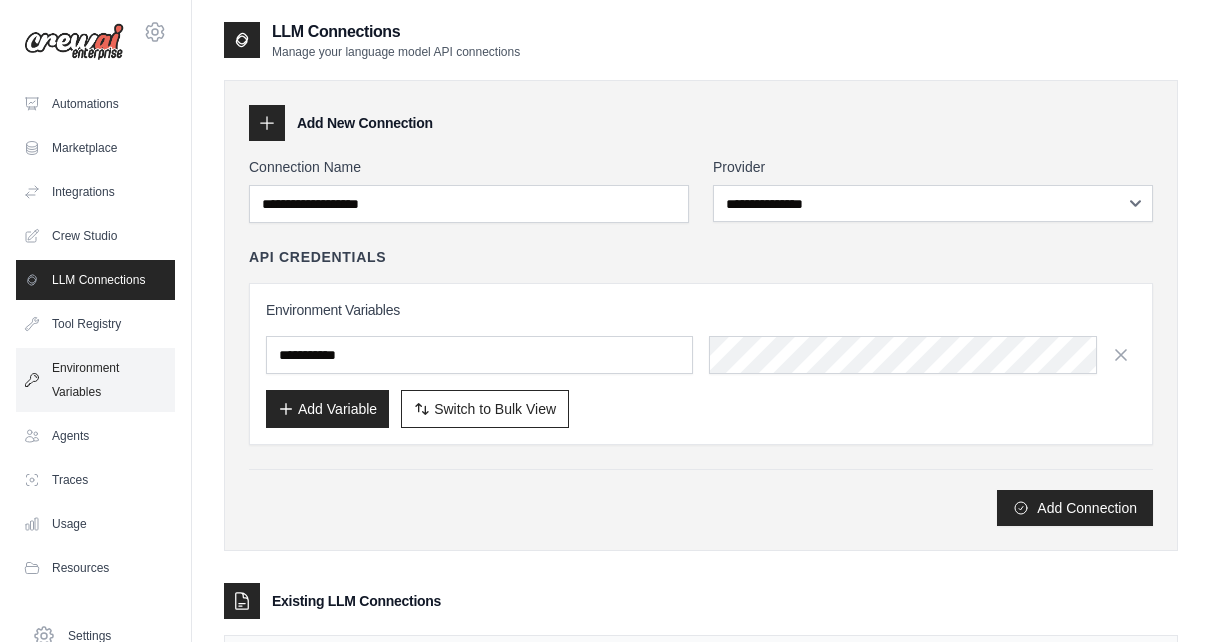 click on "Environment Variables" at bounding box center (95, 380) 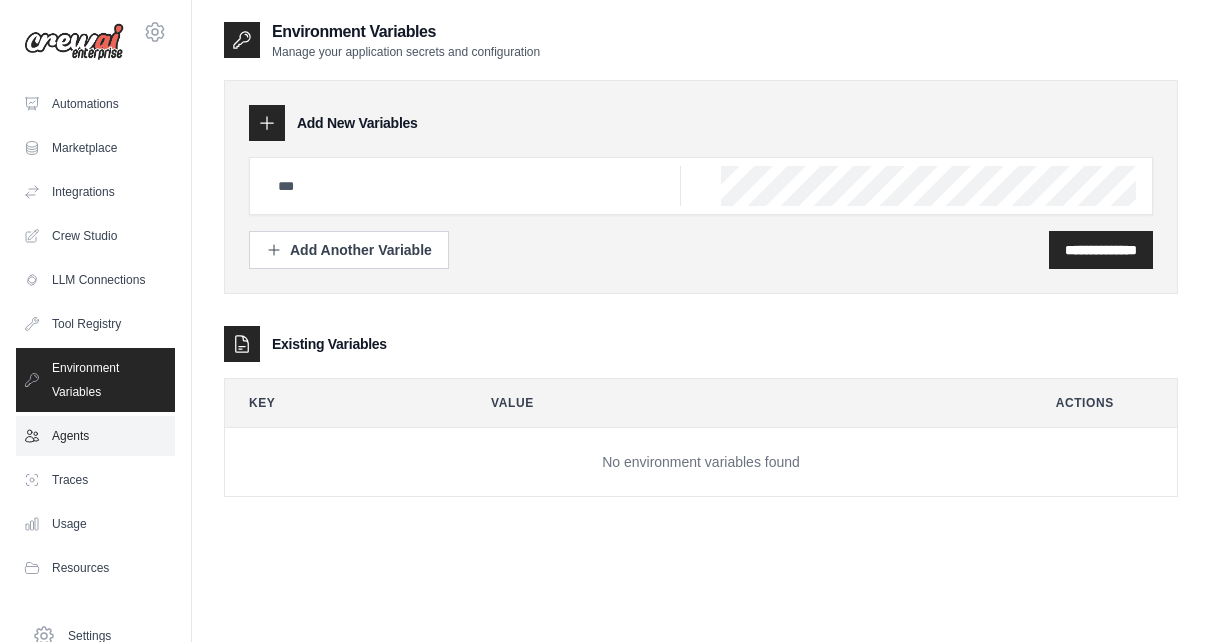 click on "Agents" at bounding box center (95, 436) 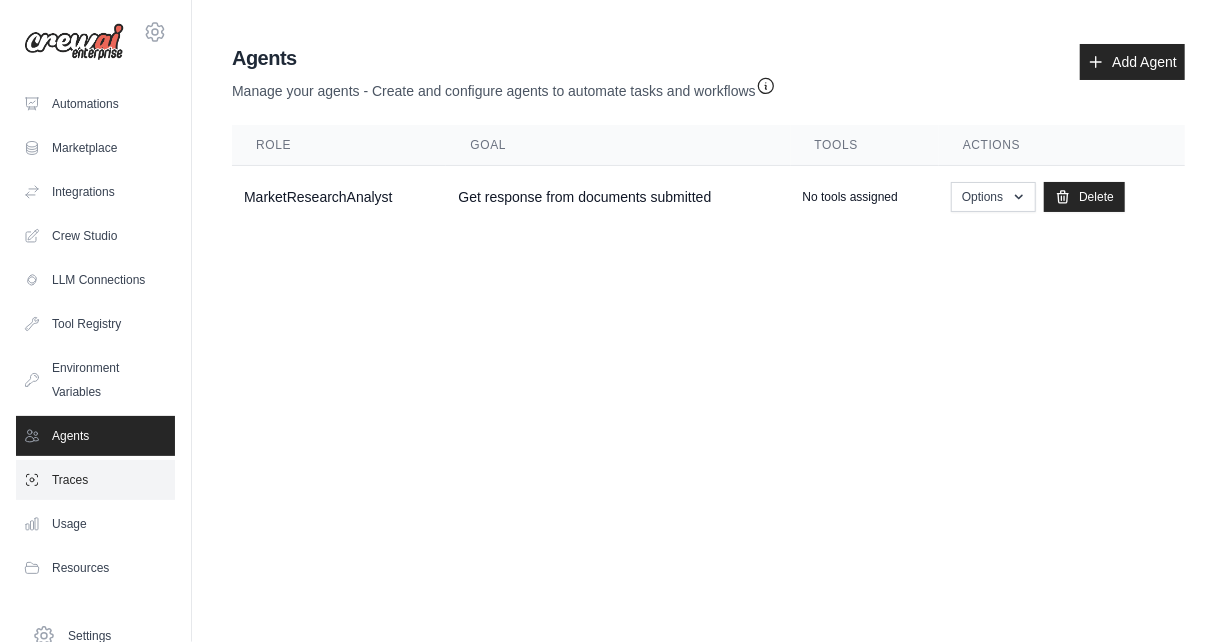 click on "Traces" at bounding box center (95, 480) 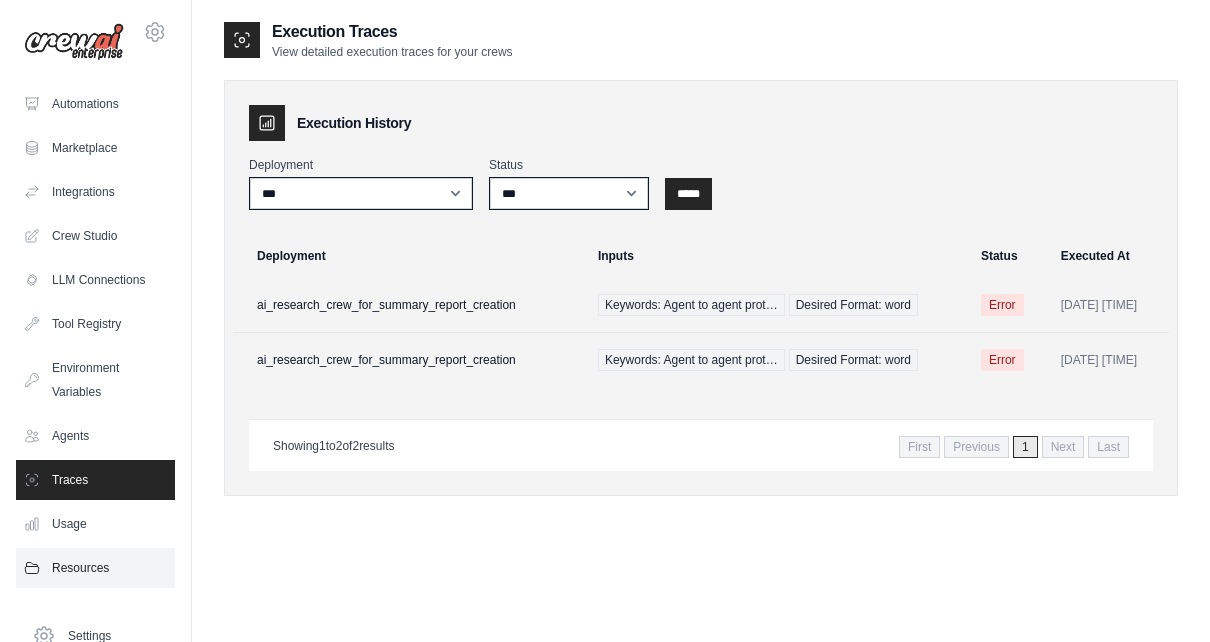 click on "Resources" at bounding box center (95, 568) 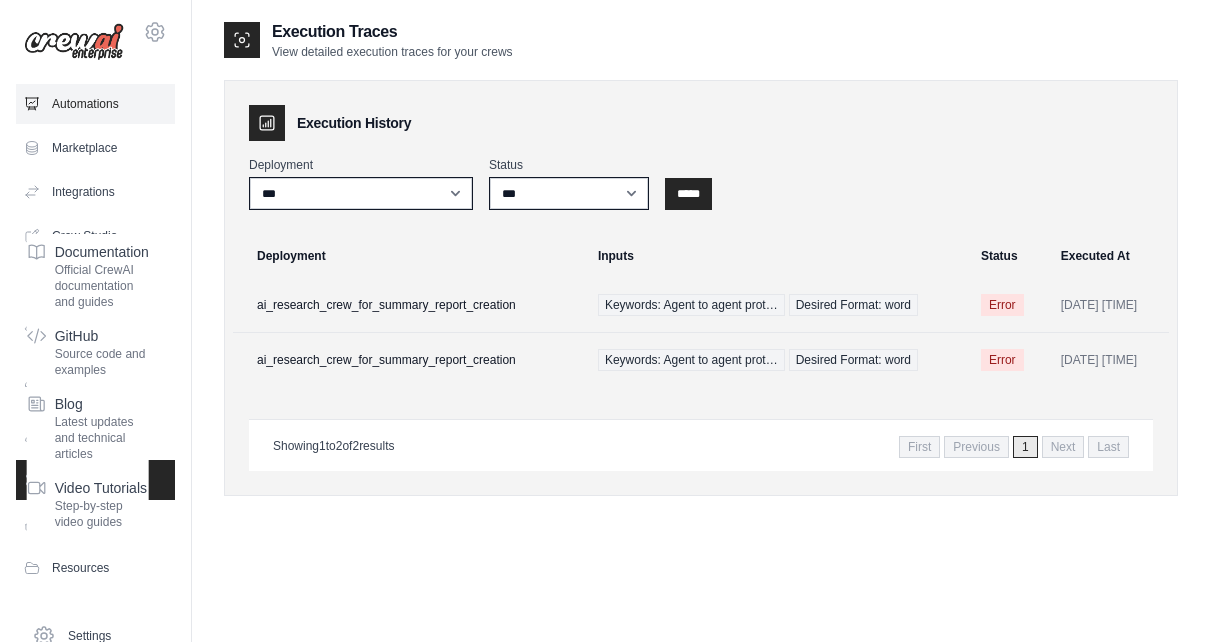 click on "Automations" at bounding box center [95, 104] 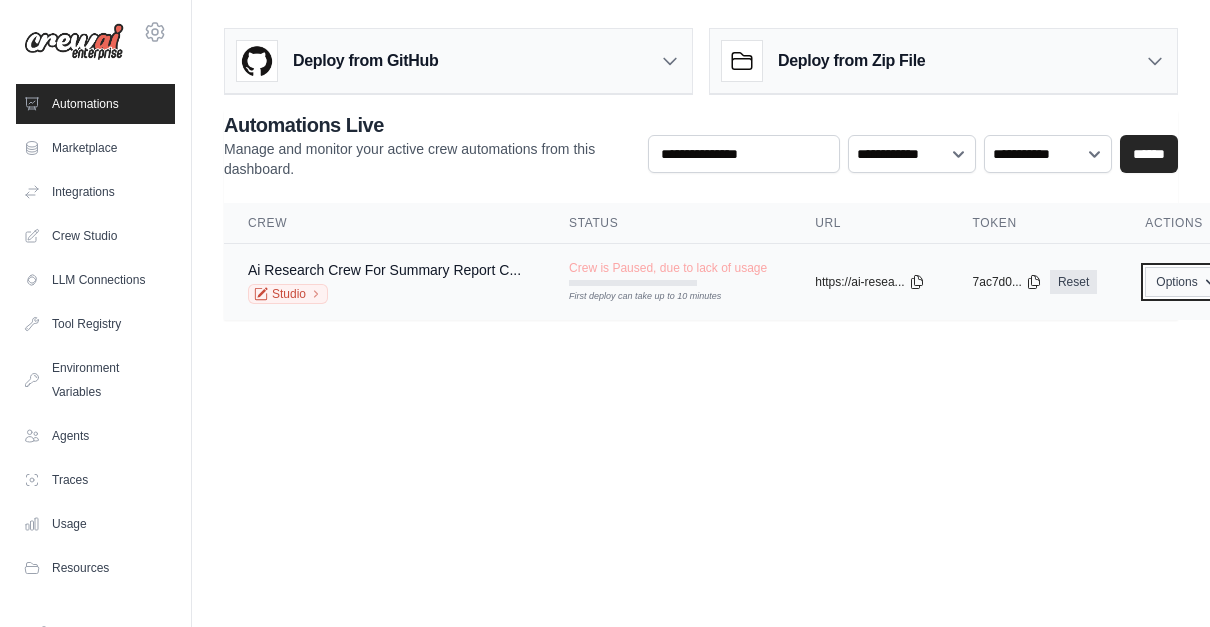 click on "Options" at bounding box center (1185, 282) 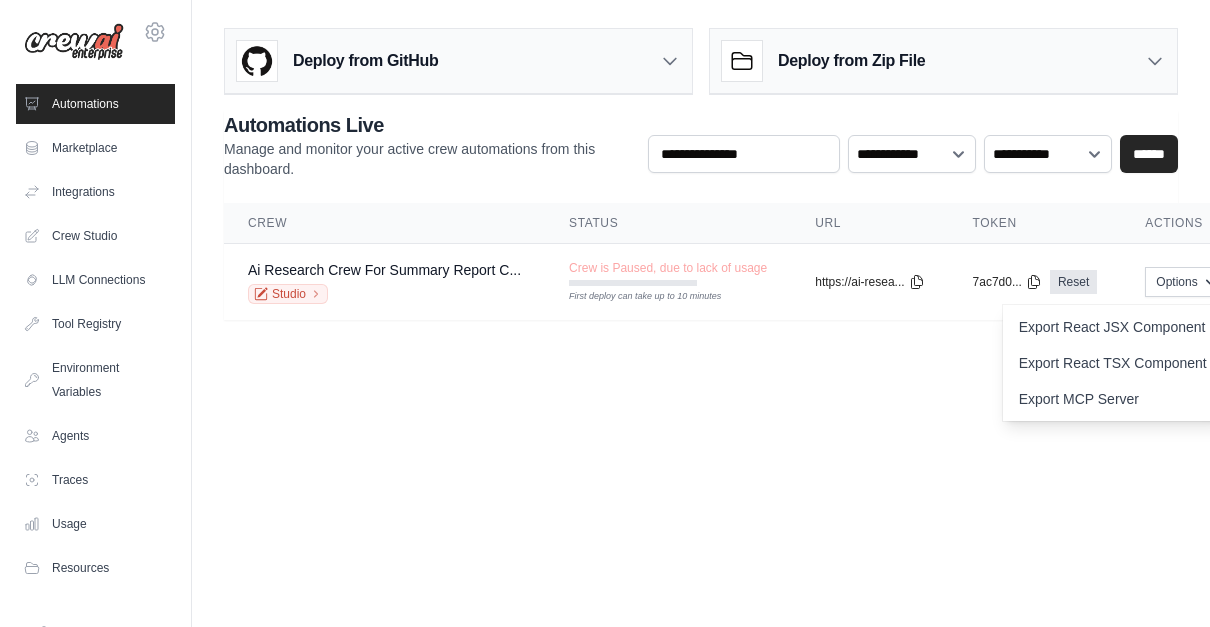 click on "[EMAIL]
Settings
Automations
Marketplace
Integrations" at bounding box center [605, 313] 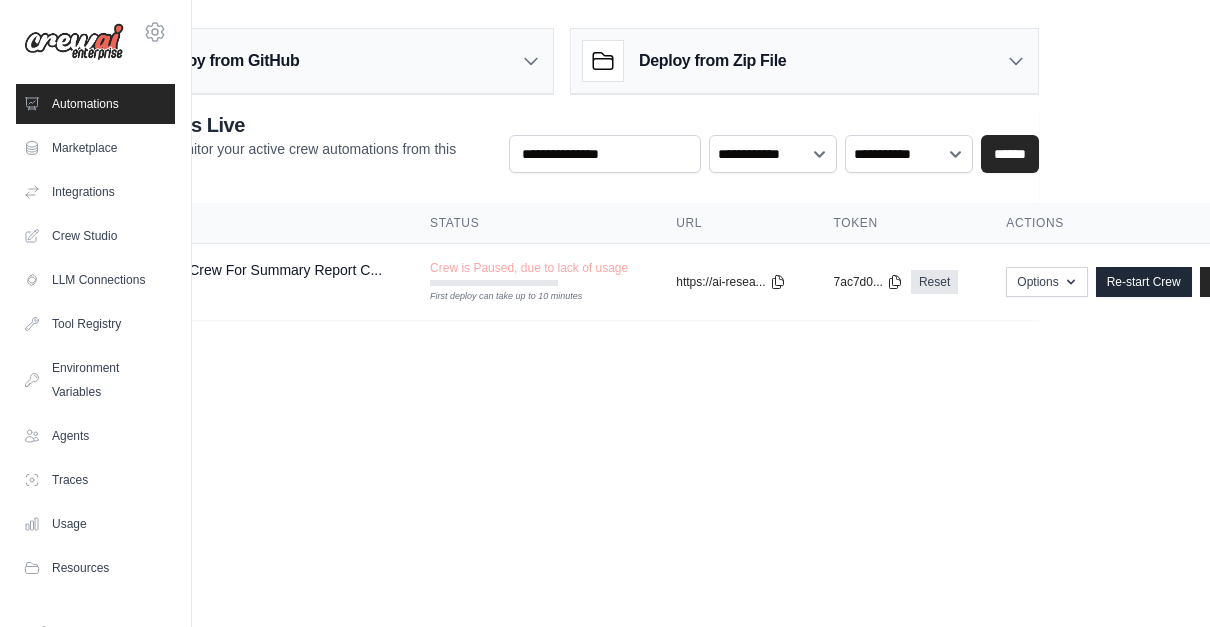 scroll, scrollTop: 0, scrollLeft: 227, axis: horizontal 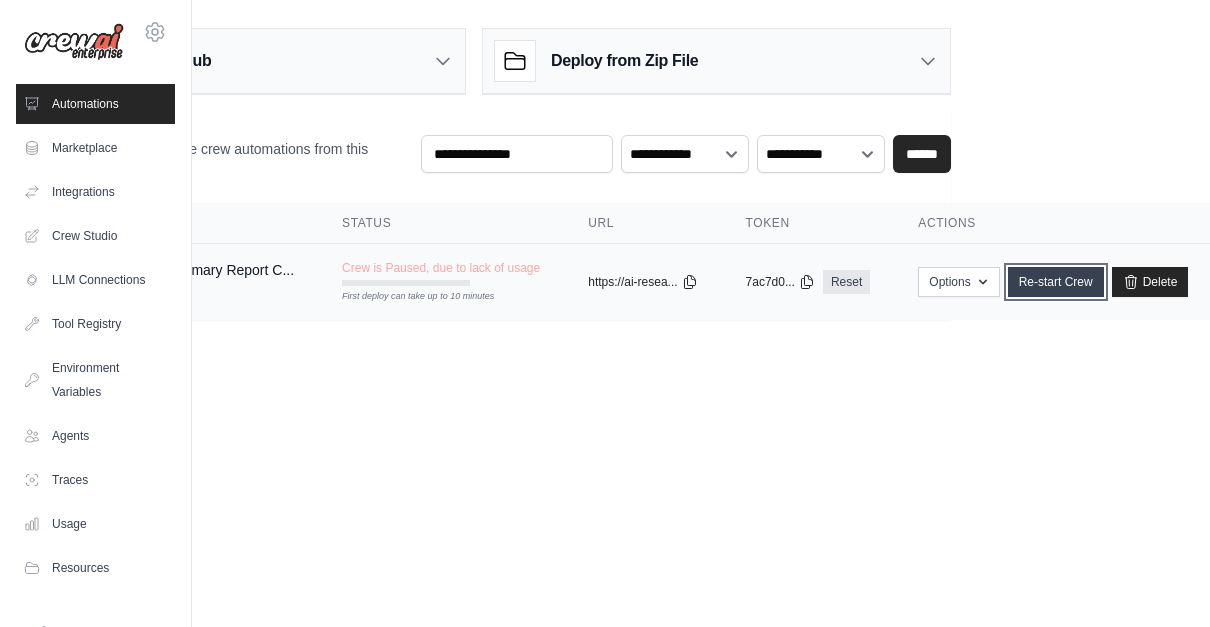 click on "Re-start Crew" at bounding box center [1056, 282] 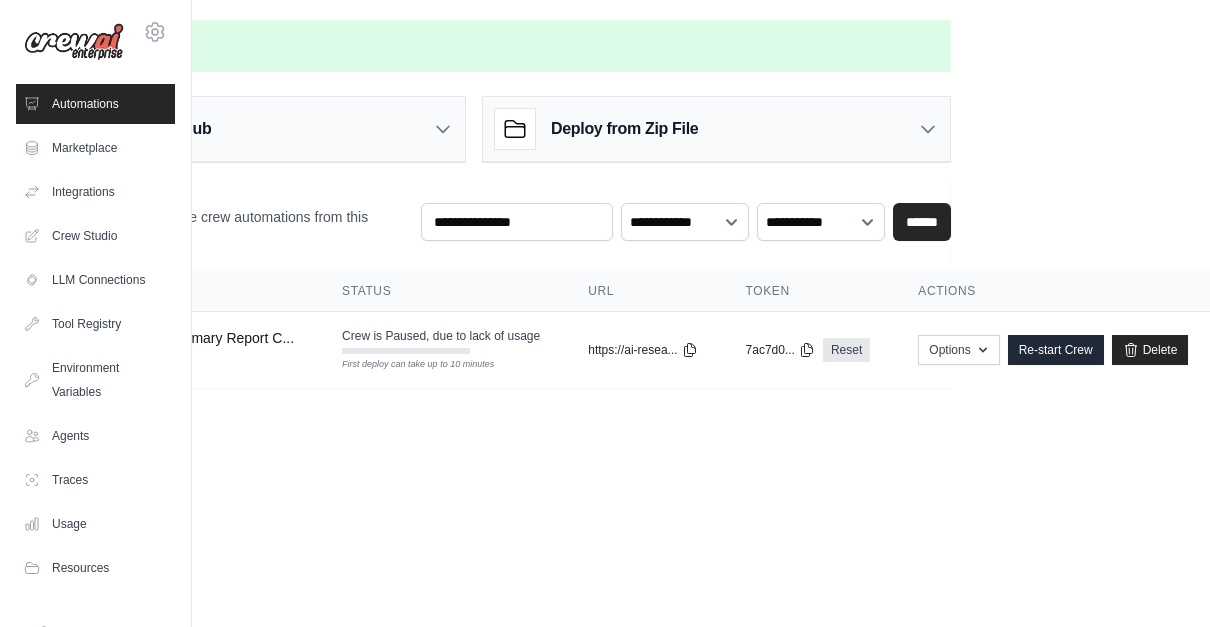 scroll, scrollTop: 0, scrollLeft: 0, axis: both 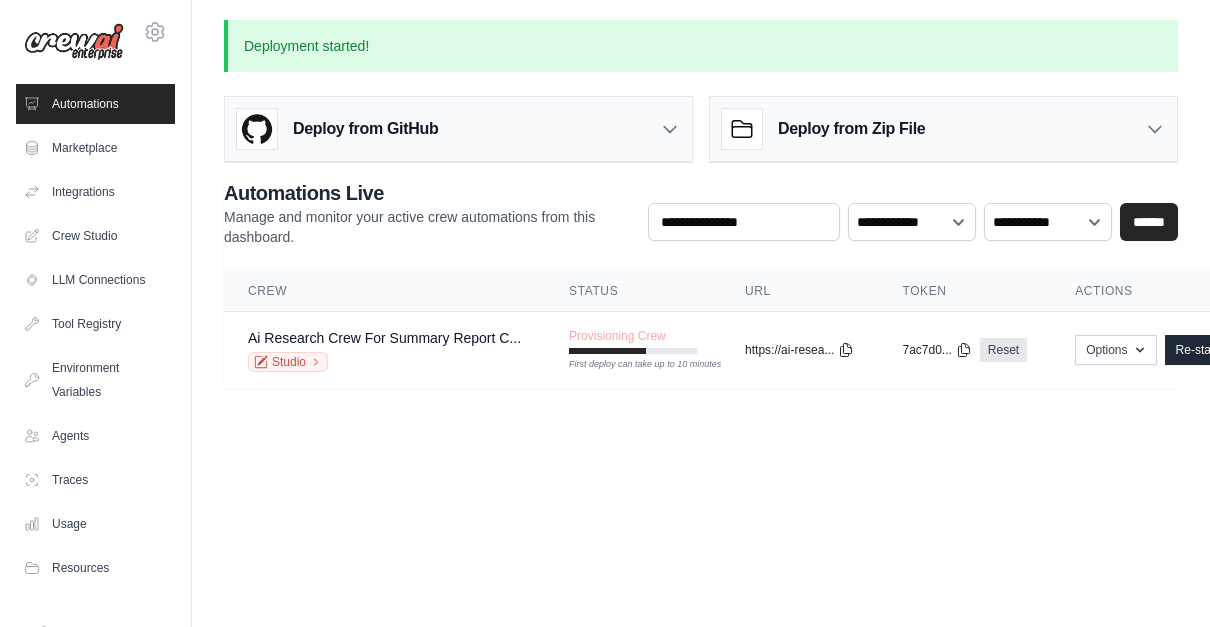 click on "[EMAIL]
Settings
Automations
Marketplace
Integrations" at bounding box center (605, 313) 